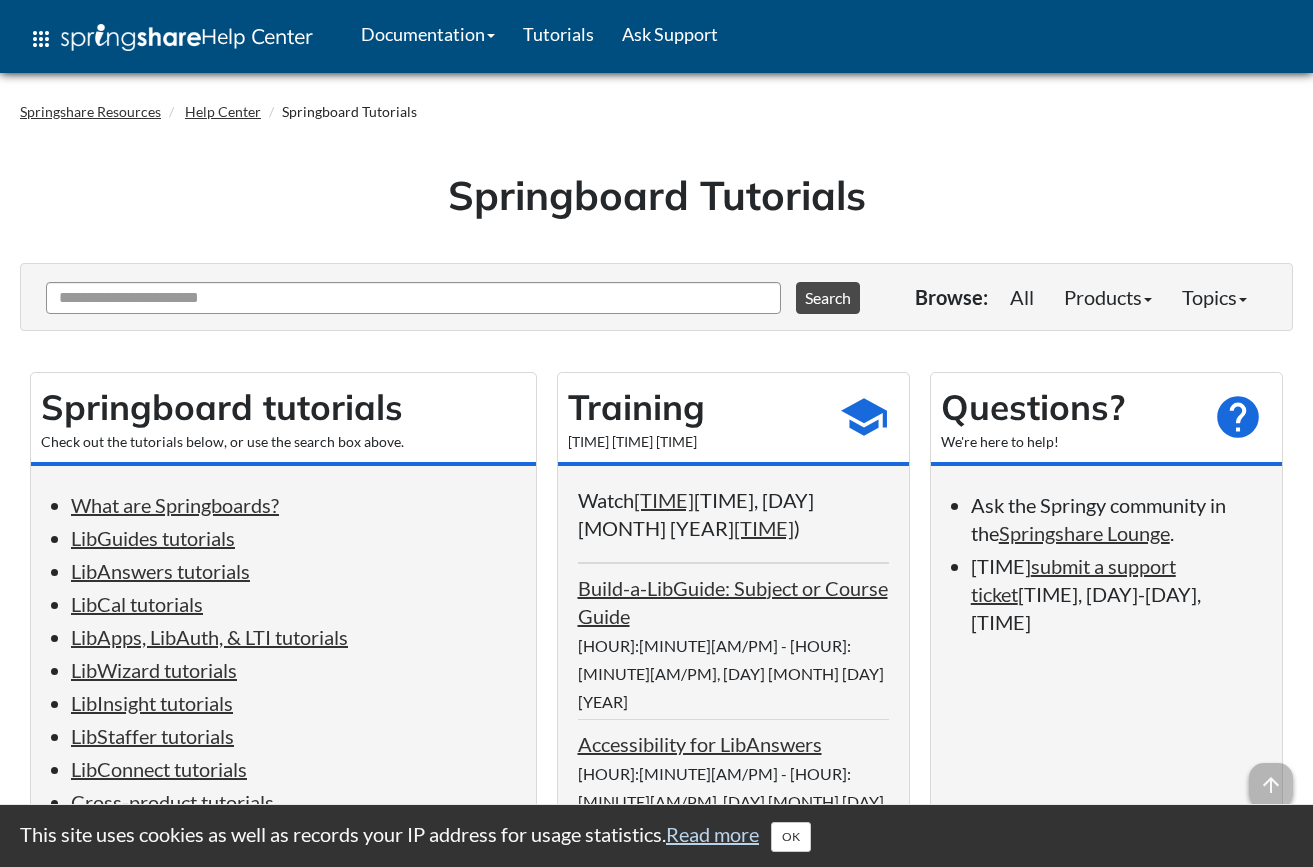 scroll, scrollTop: 0, scrollLeft: 0, axis: both 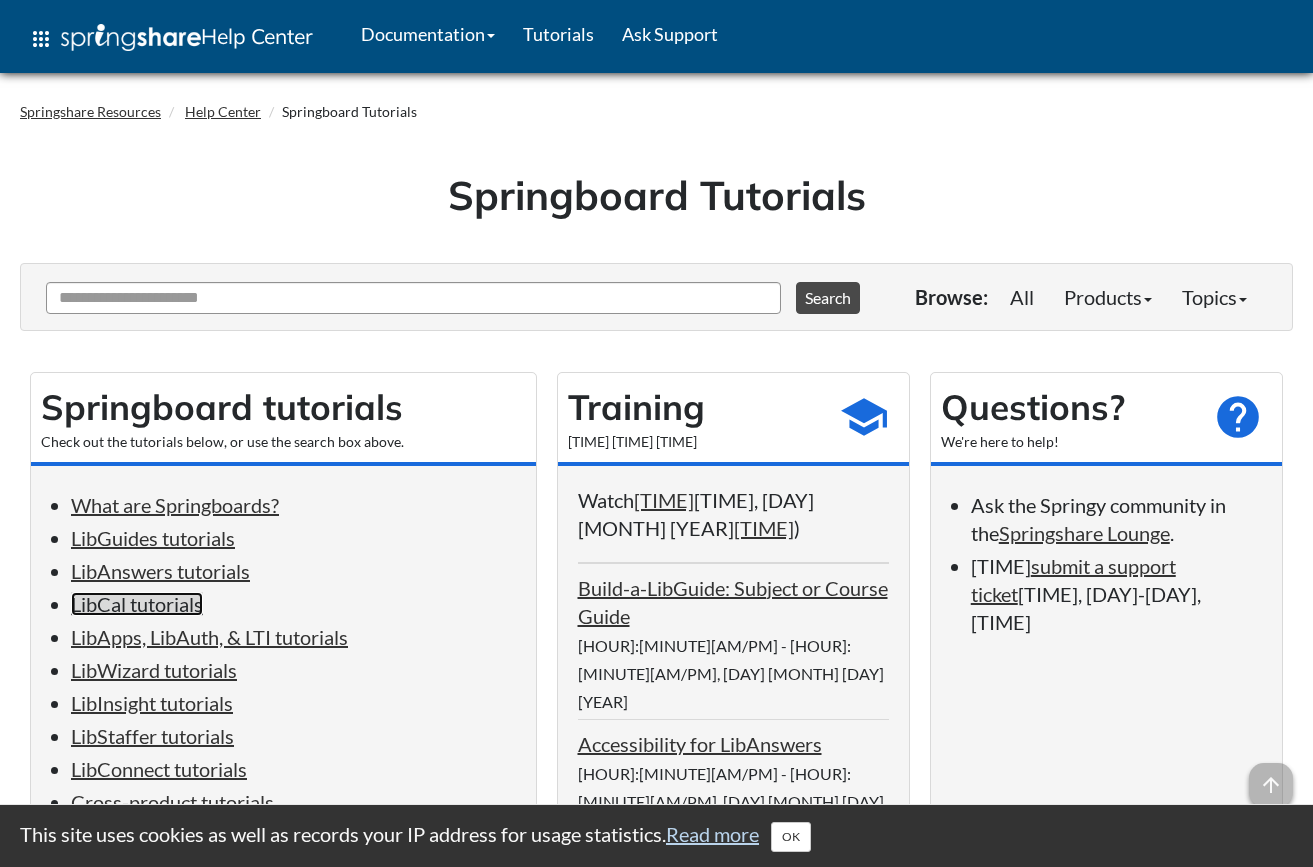 click on "LibCal tutorials" at bounding box center (137, 604) 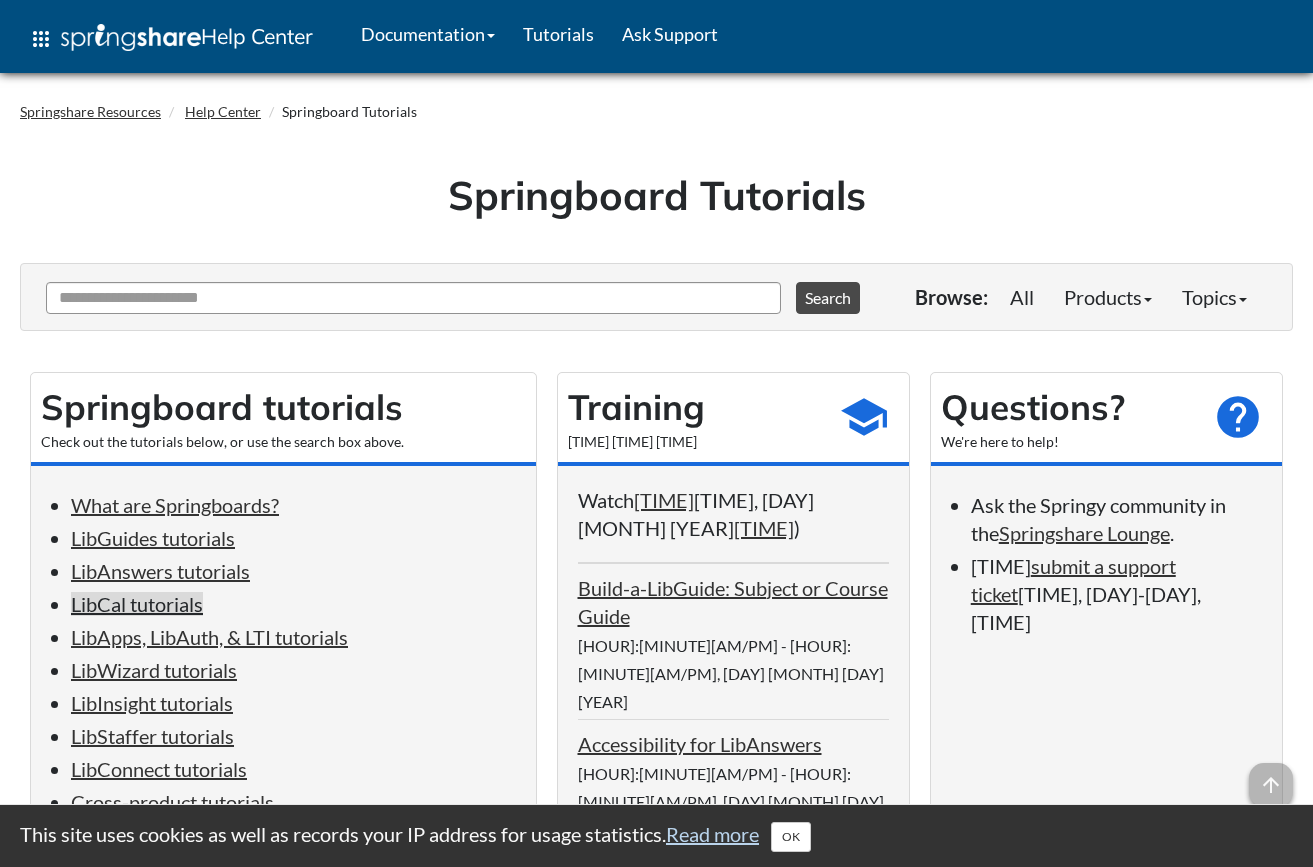 scroll, scrollTop: 4159, scrollLeft: 0, axis: vertical 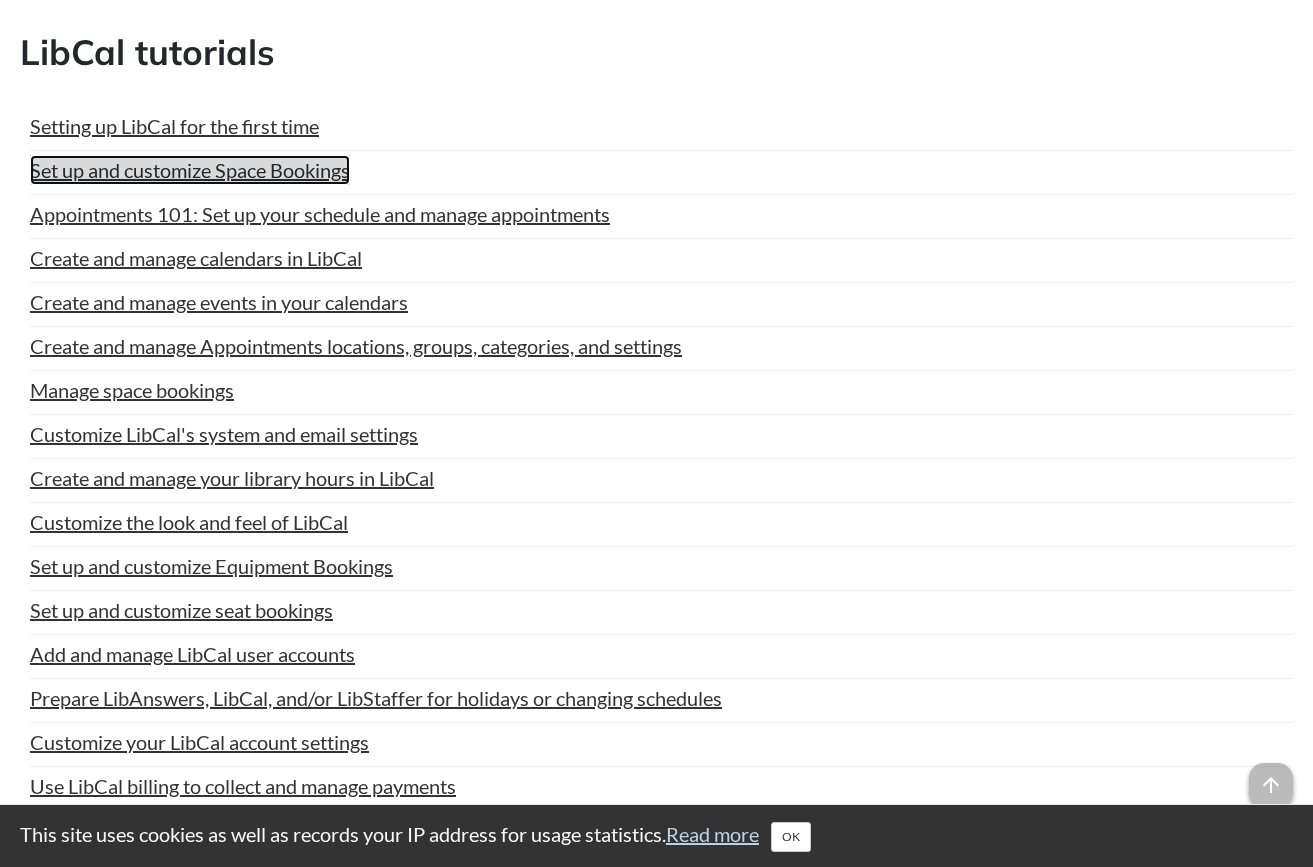 click on "Set up and customize Space Bookings" at bounding box center [190, 170] 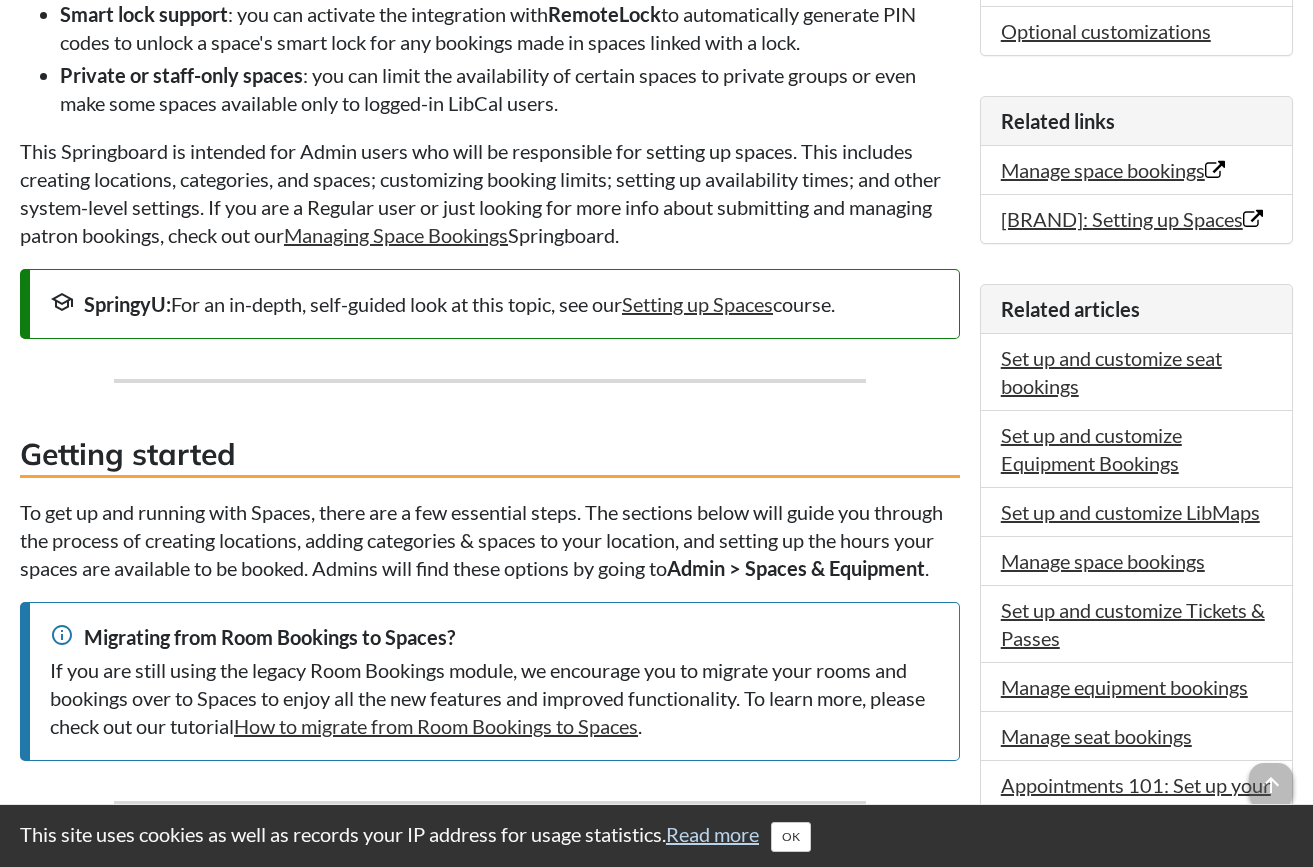 scroll, scrollTop: 1100, scrollLeft: 0, axis: vertical 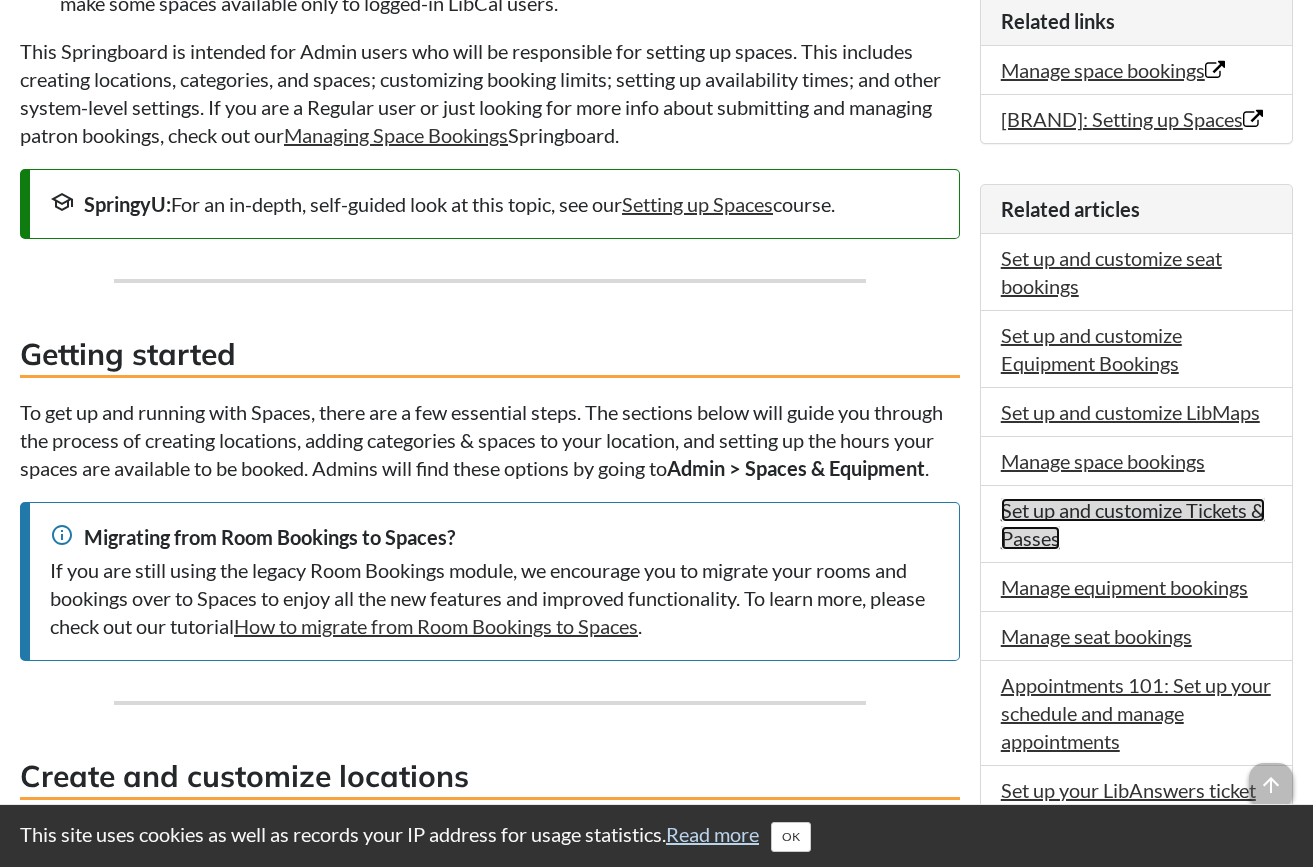 click on "Set up and customize Tickets & Passes" at bounding box center (1133, 524) 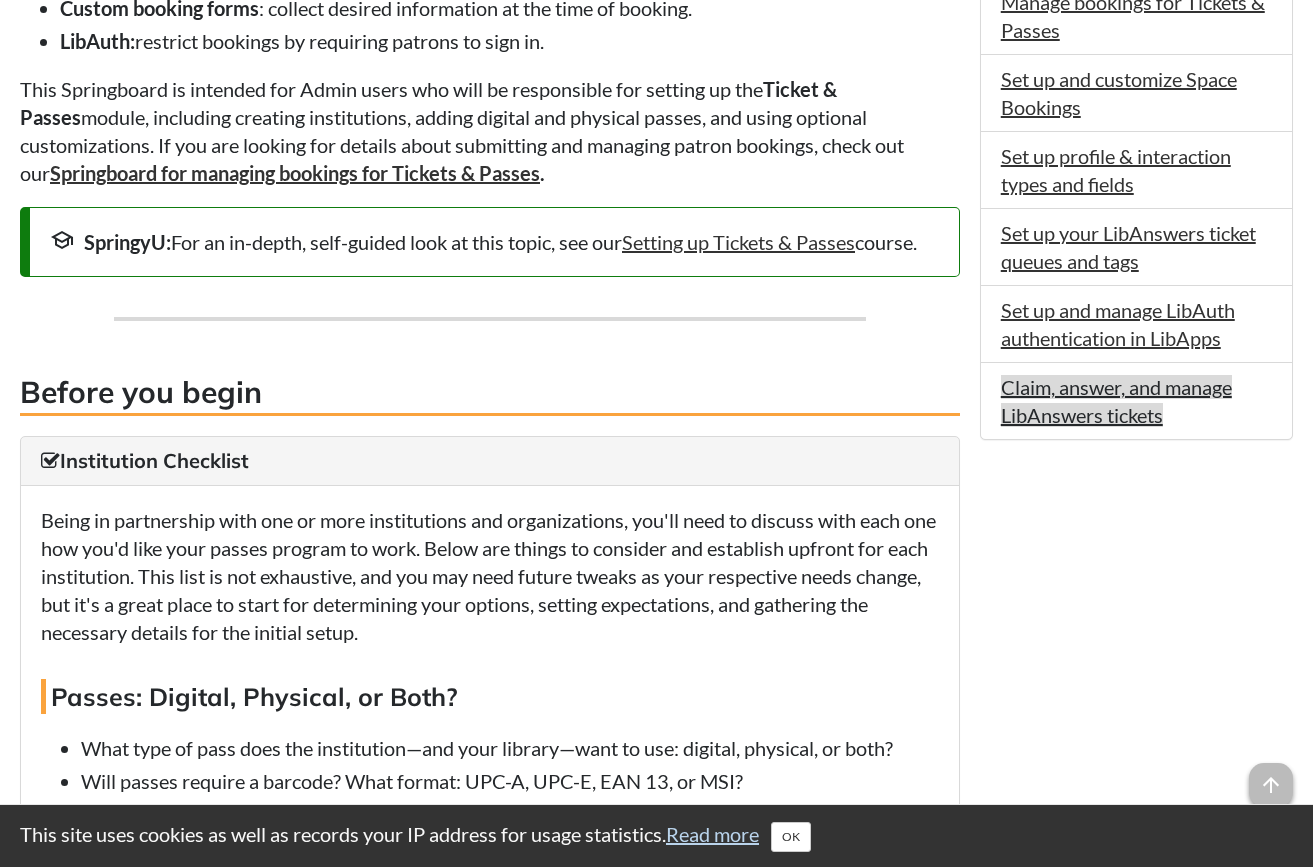scroll, scrollTop: 900, scrollLeft: 0, axis: vertical 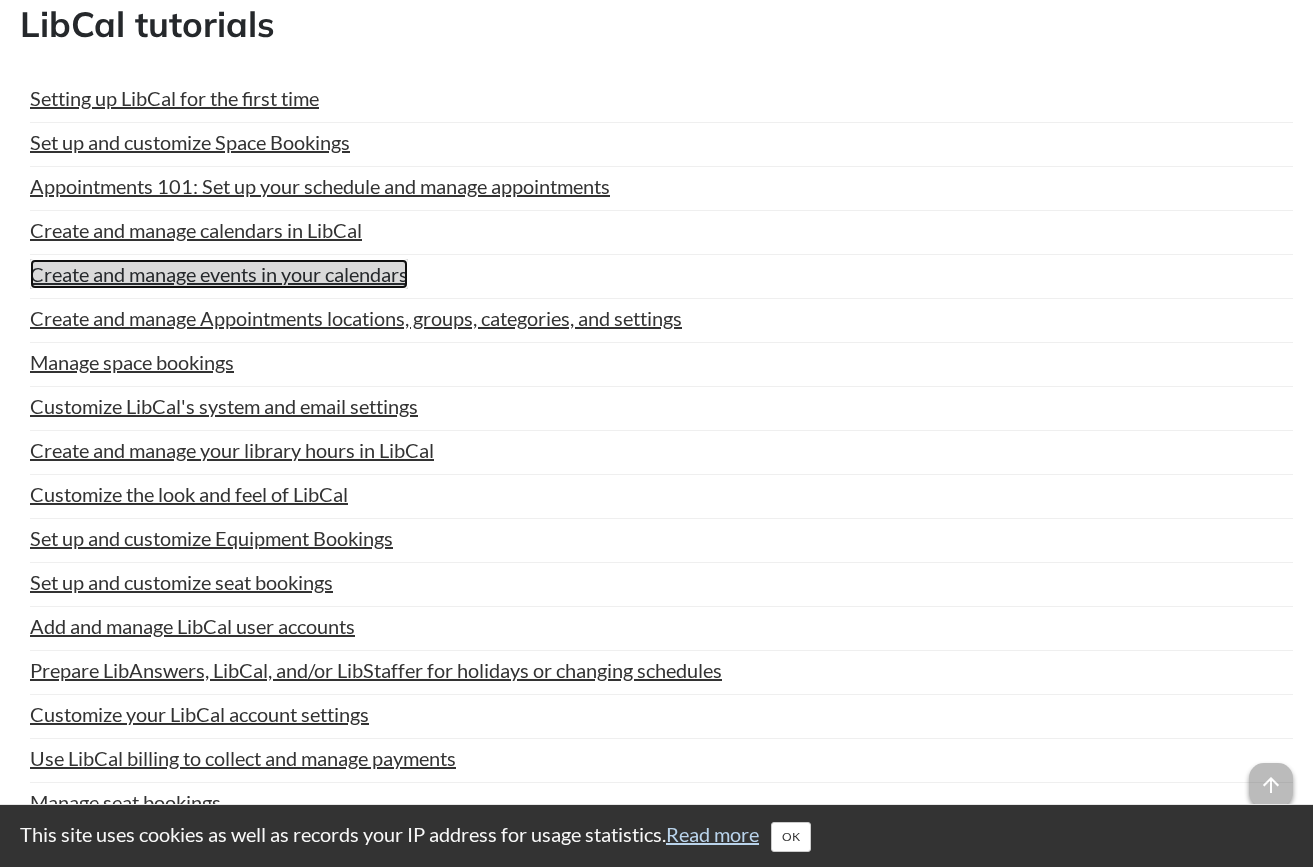 click on "Create and manage events in your calendars" at bounding box center (219, 274) 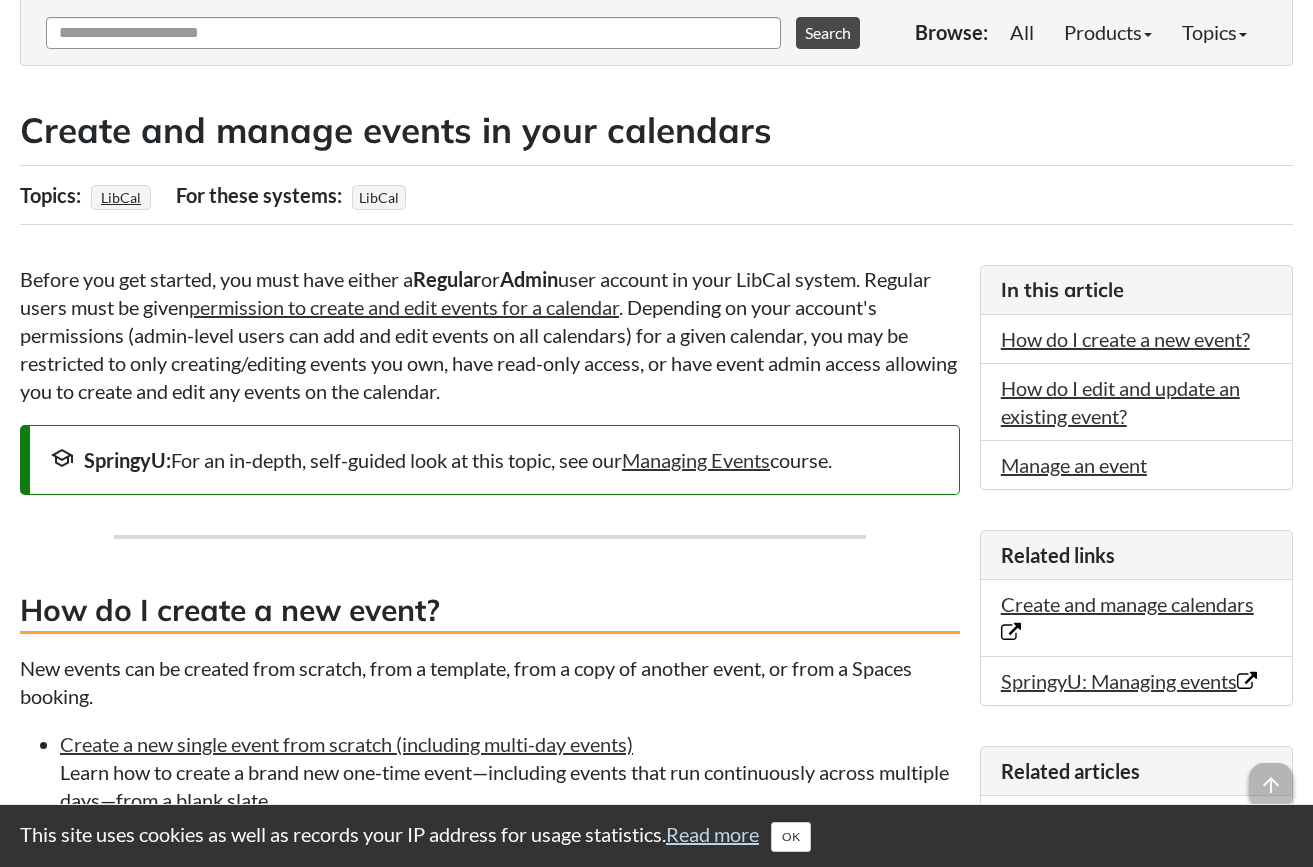scroll, scrollTop: 300, scrollLeft: 0, axis: vertical 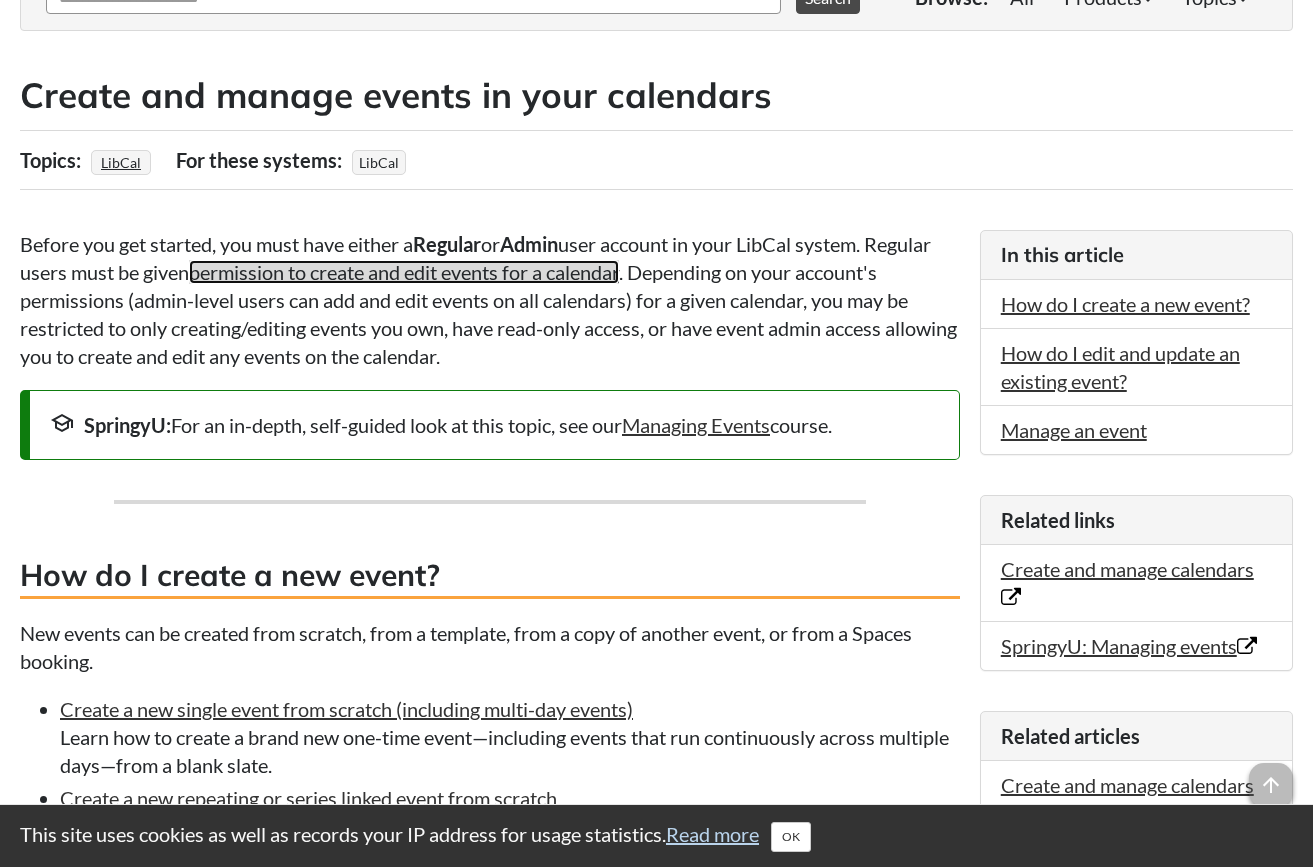 click on "permission to create and edit events for a calendar" at bounding box center [404, 272] 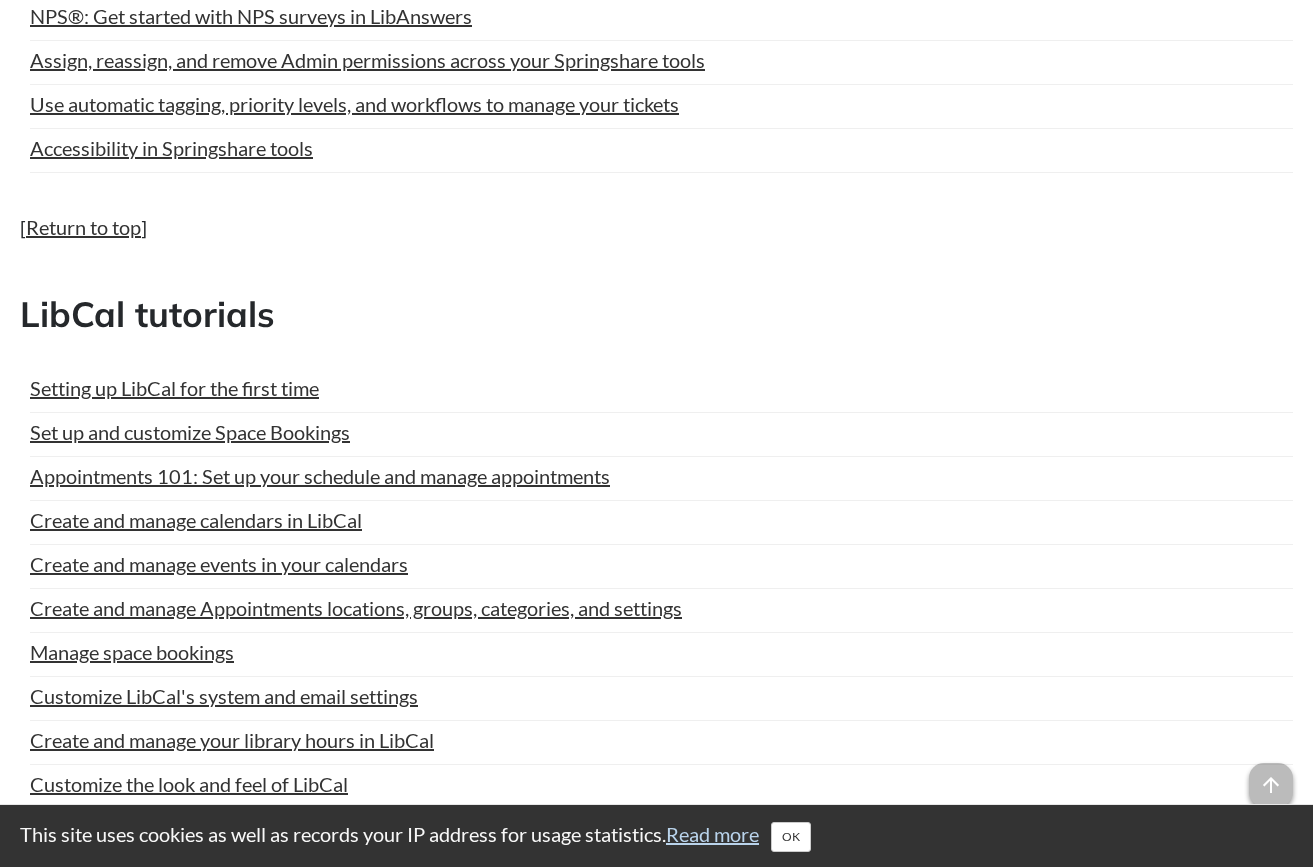 scroll, scrollTop: 4100, scrollLeft: 0, axis: vertical 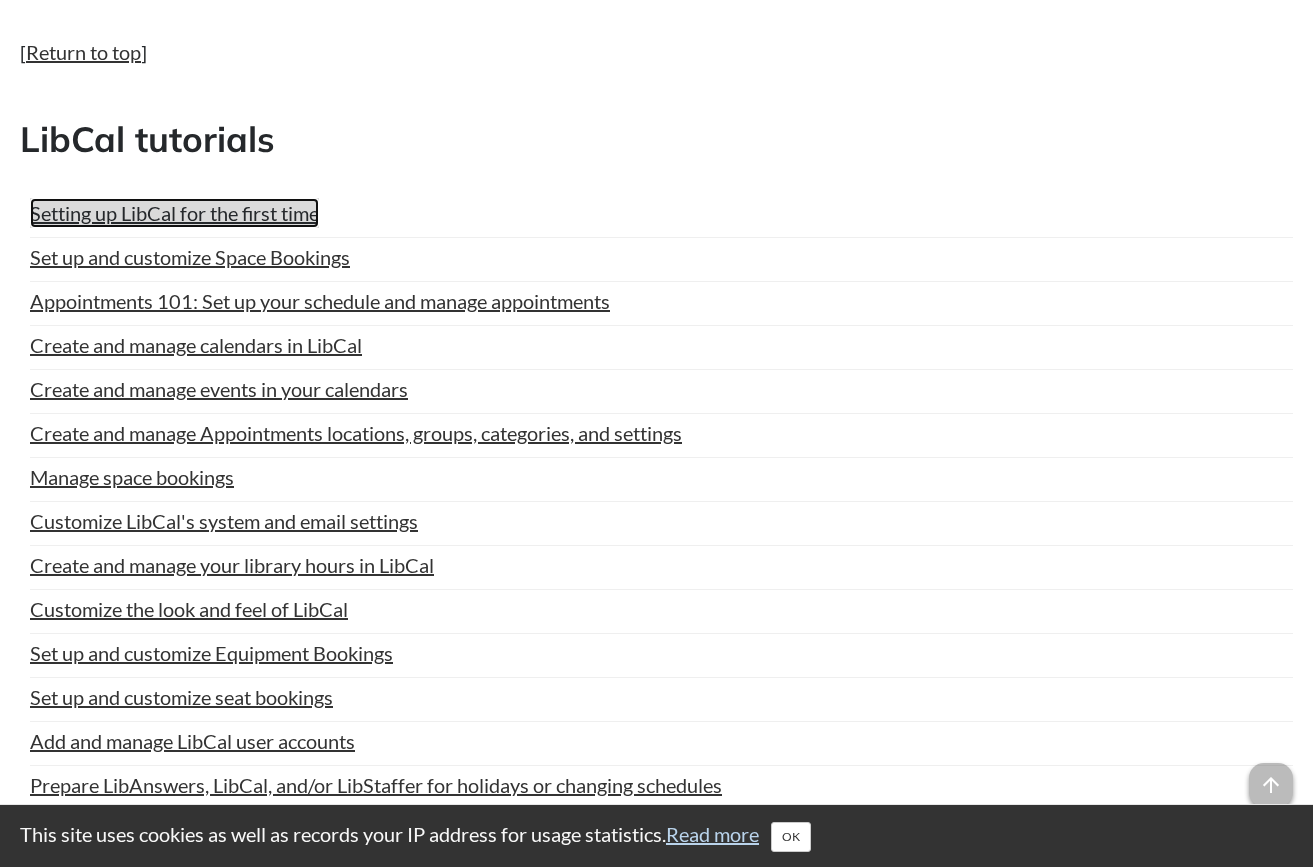 click on "Setting up LibCal for the first time" at bounding box center [174, 213] 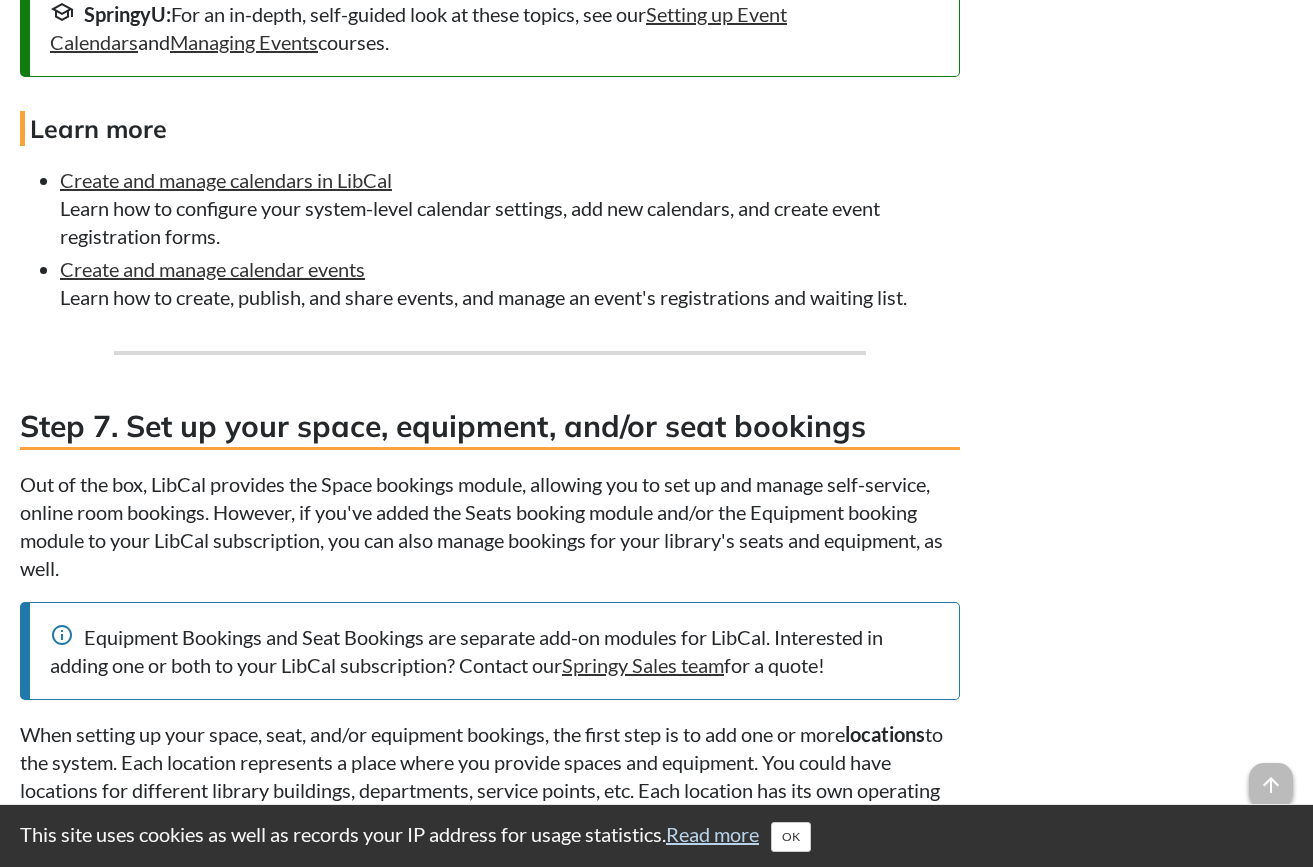 scroll, scrollTop: 4900, scrollLeft: 0, axis: vertical 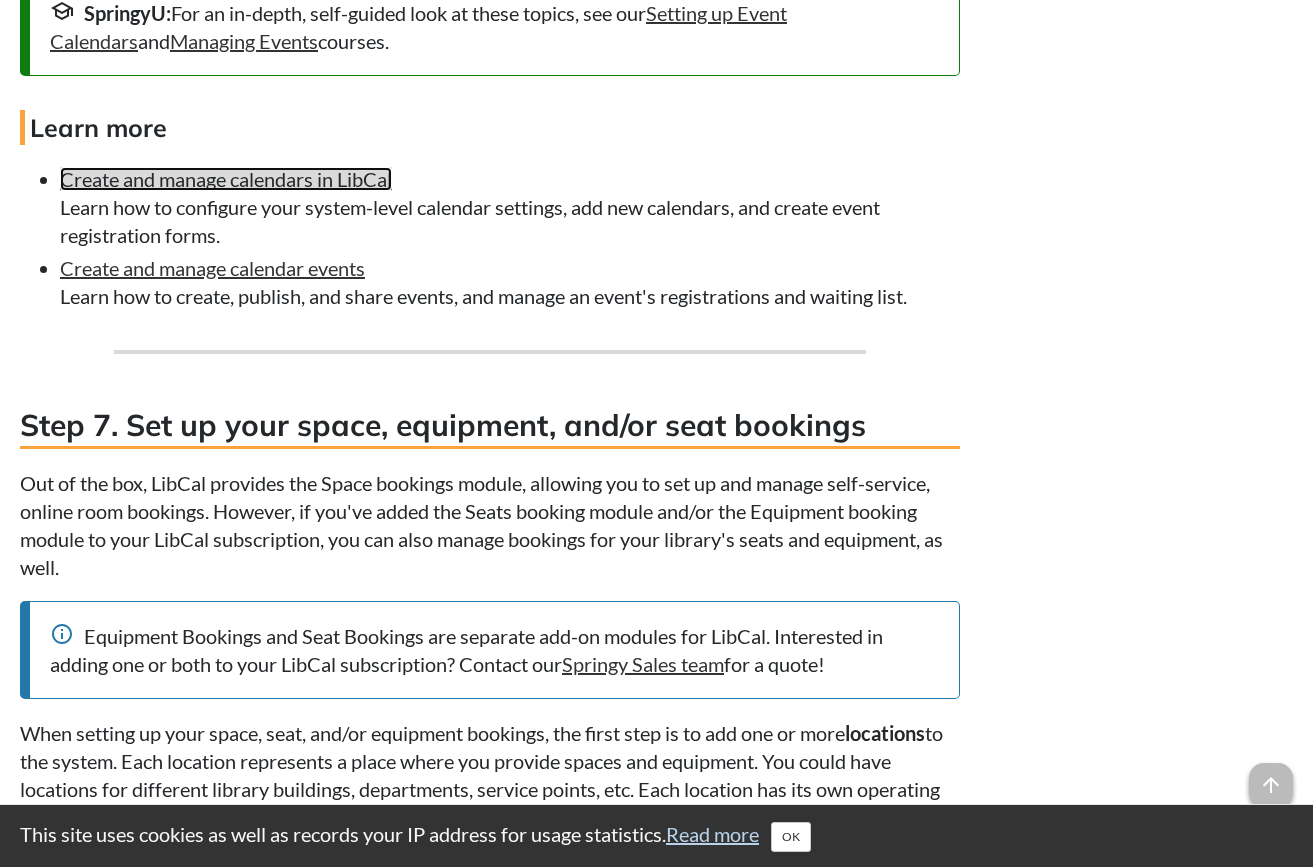 click on "Create and manage calendars in LibCal" at bounding box center [226, 179] 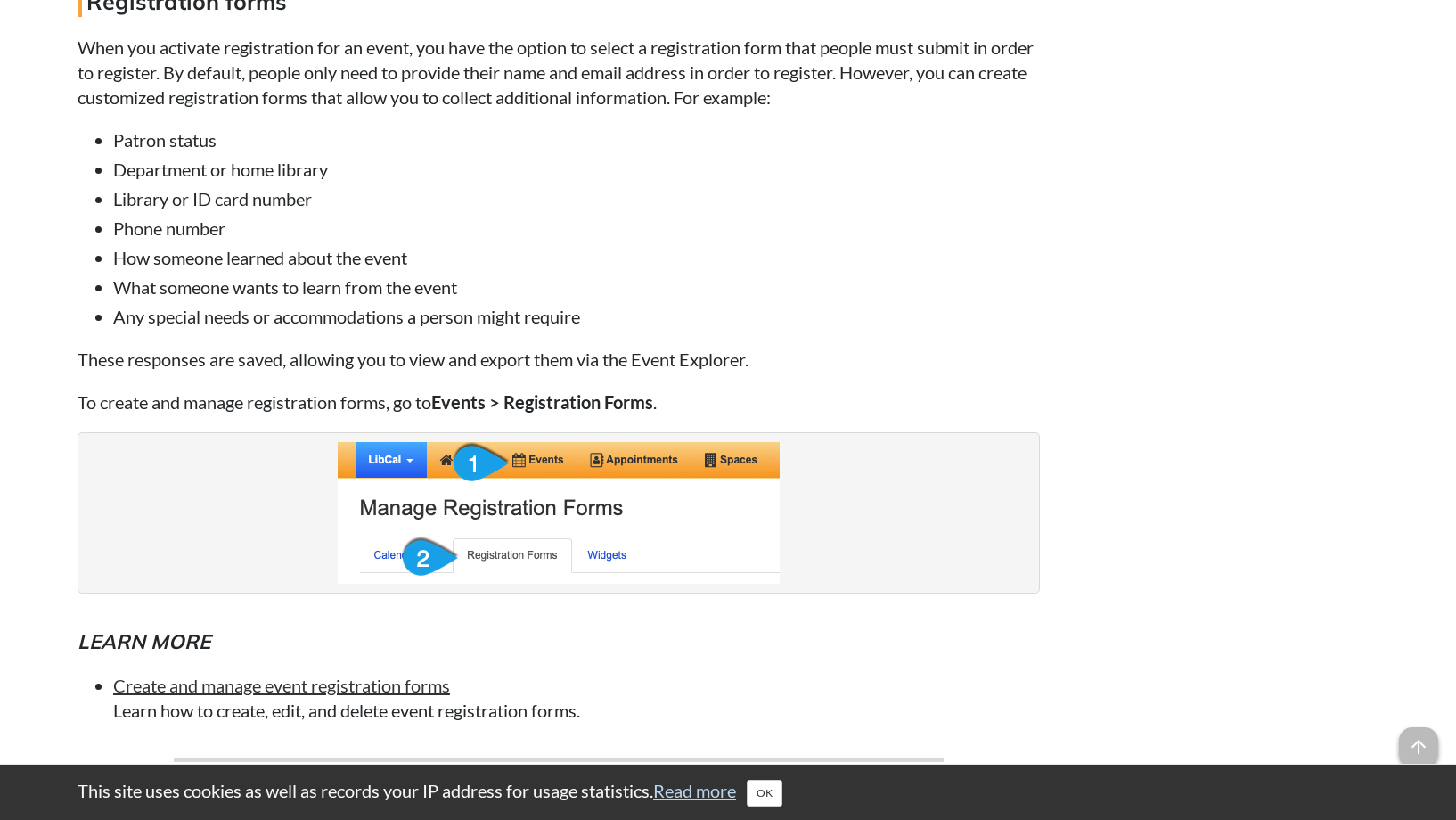 scroll, scrollTop: 7284, scrollLeft: 0, axis: vertical 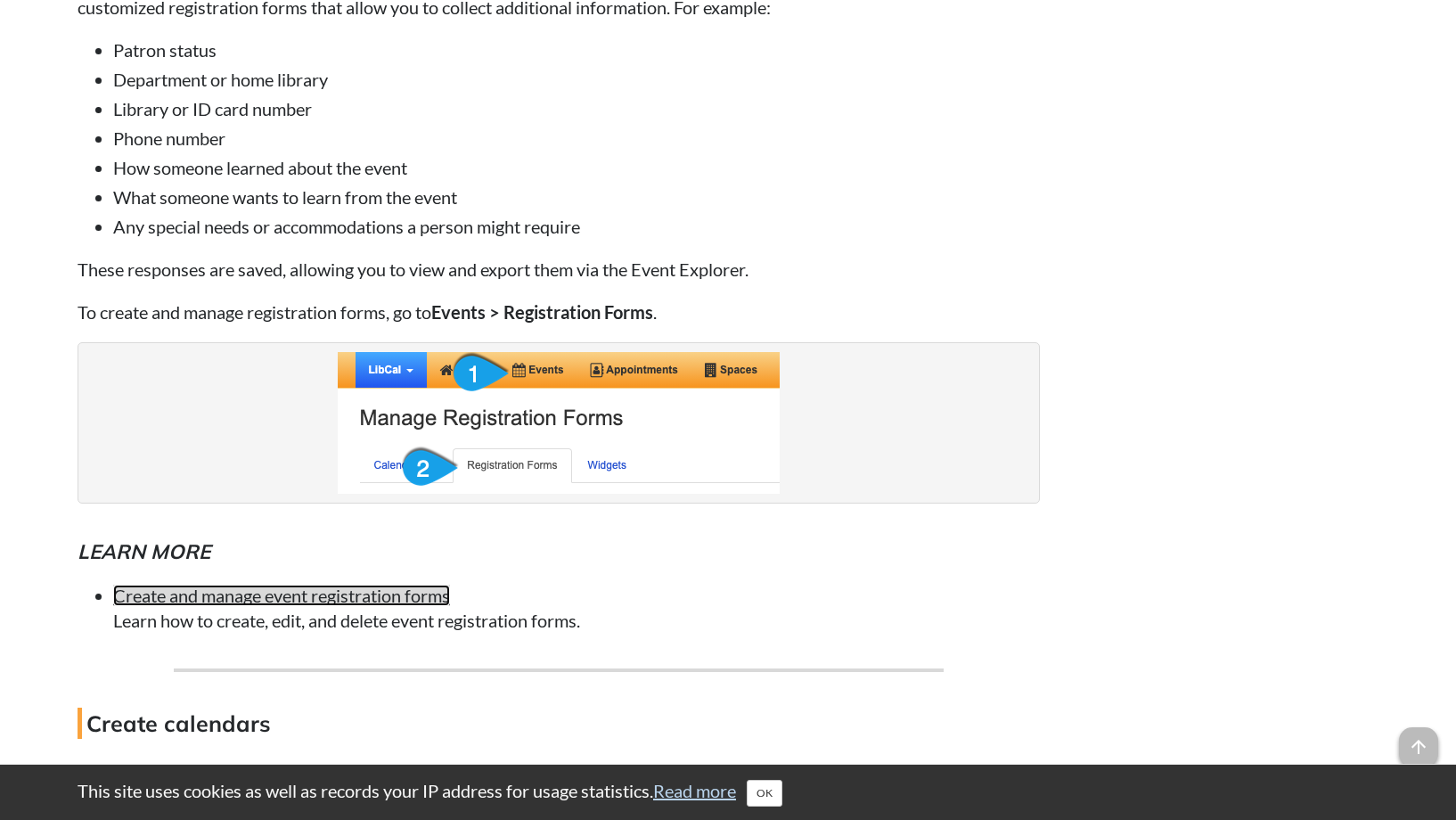 click on "Create and manage event registration forms" at bounding box center [282, 595] 